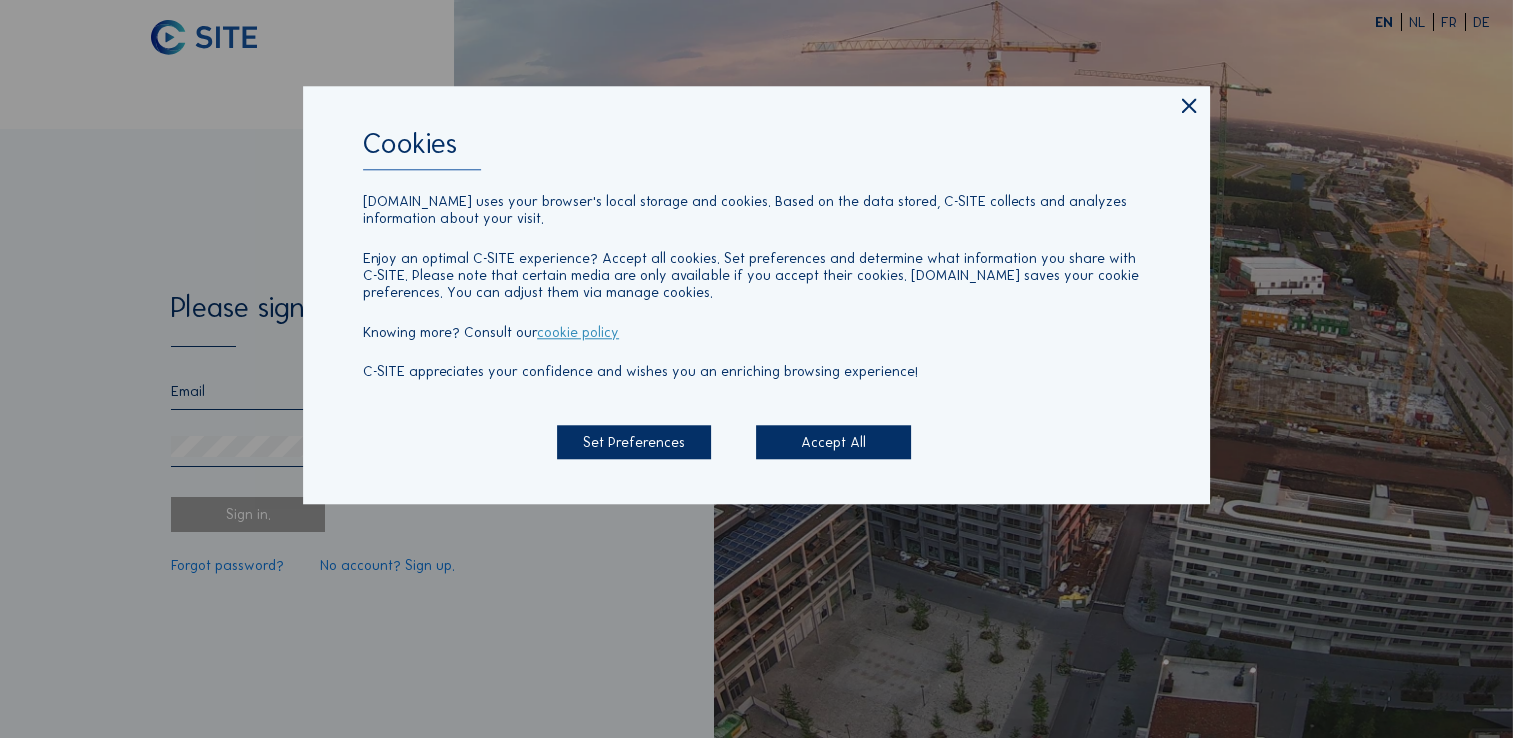 scroll, scrollTop: 0, scrollLeft: 0, axis: both 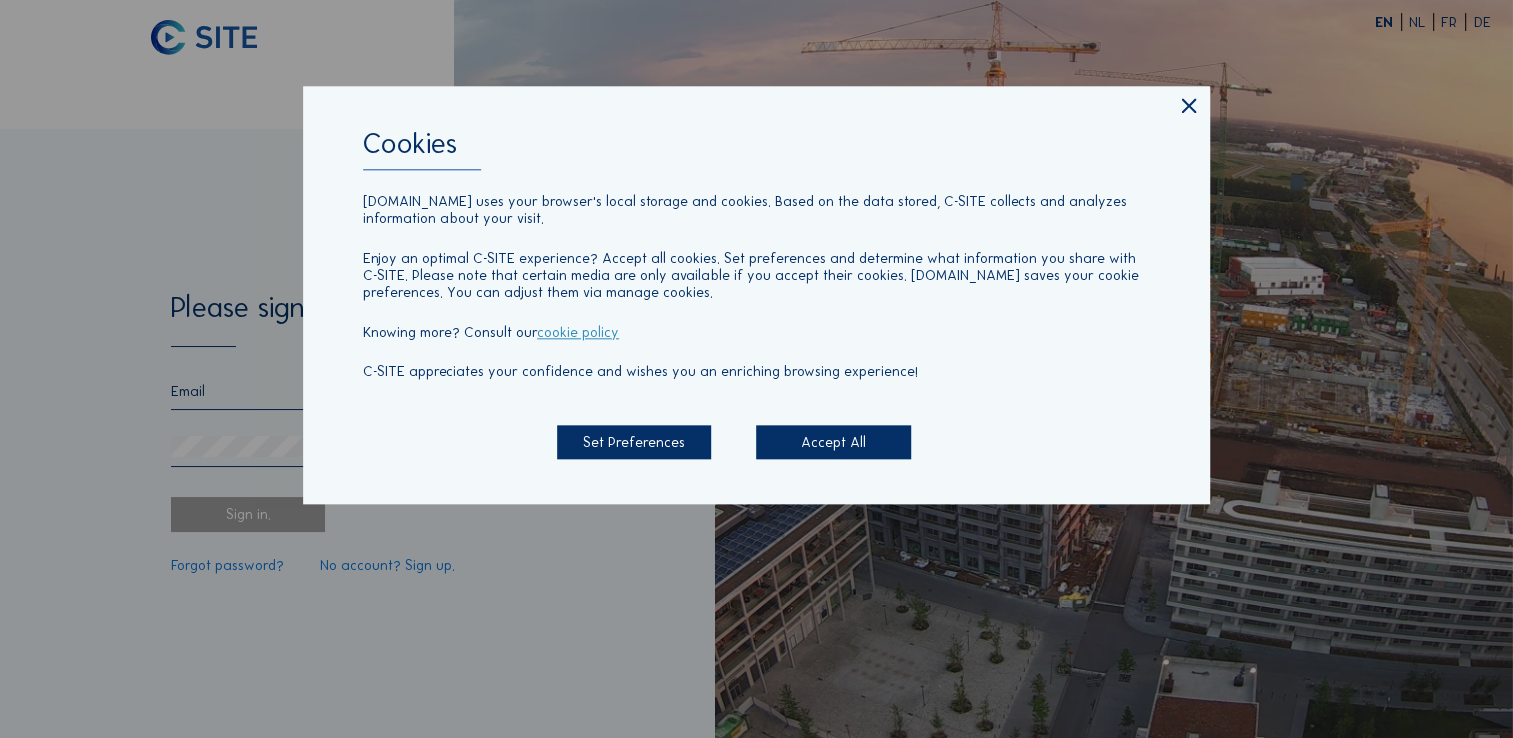 click on "Accept All" at bounding box center [833, 442] 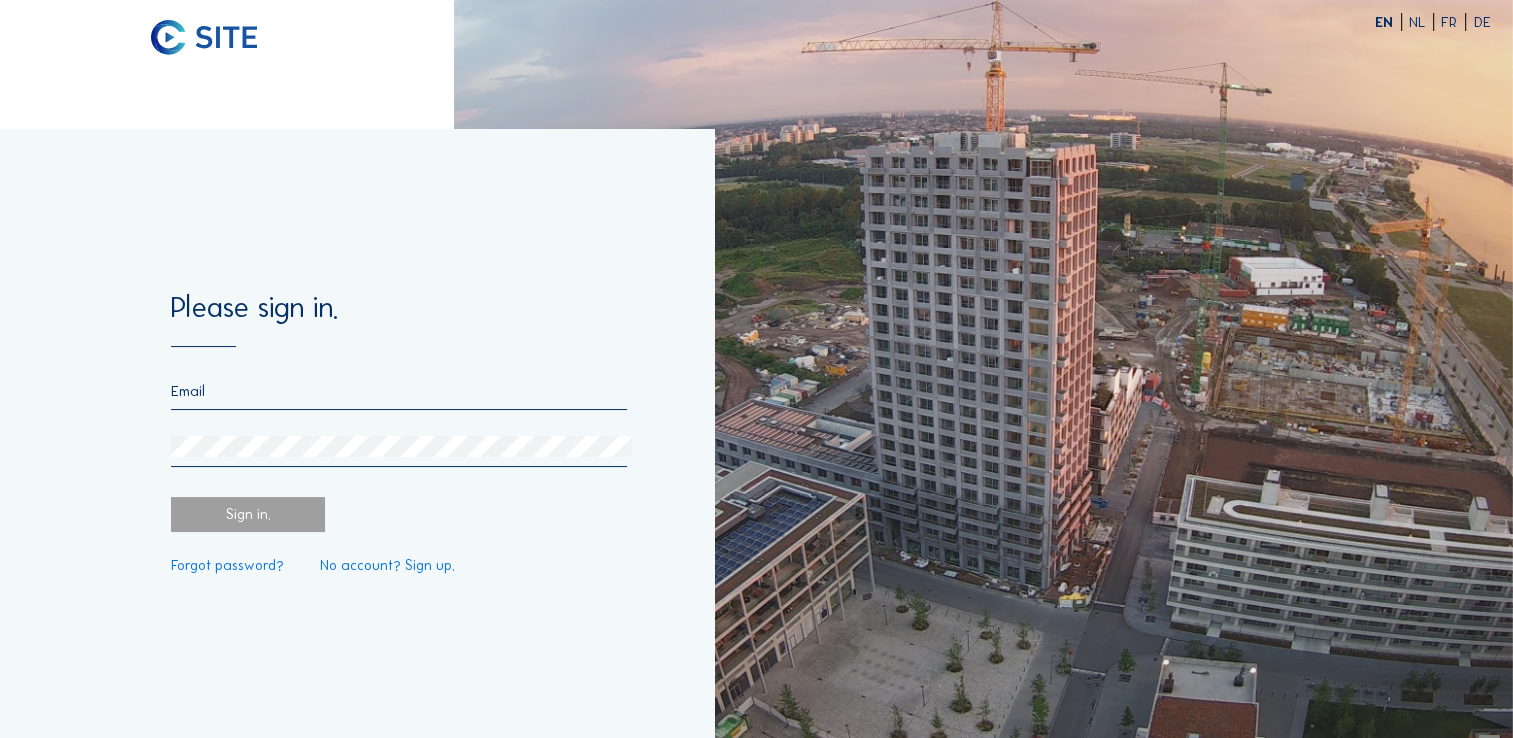 click at bounding box center (399, 391) 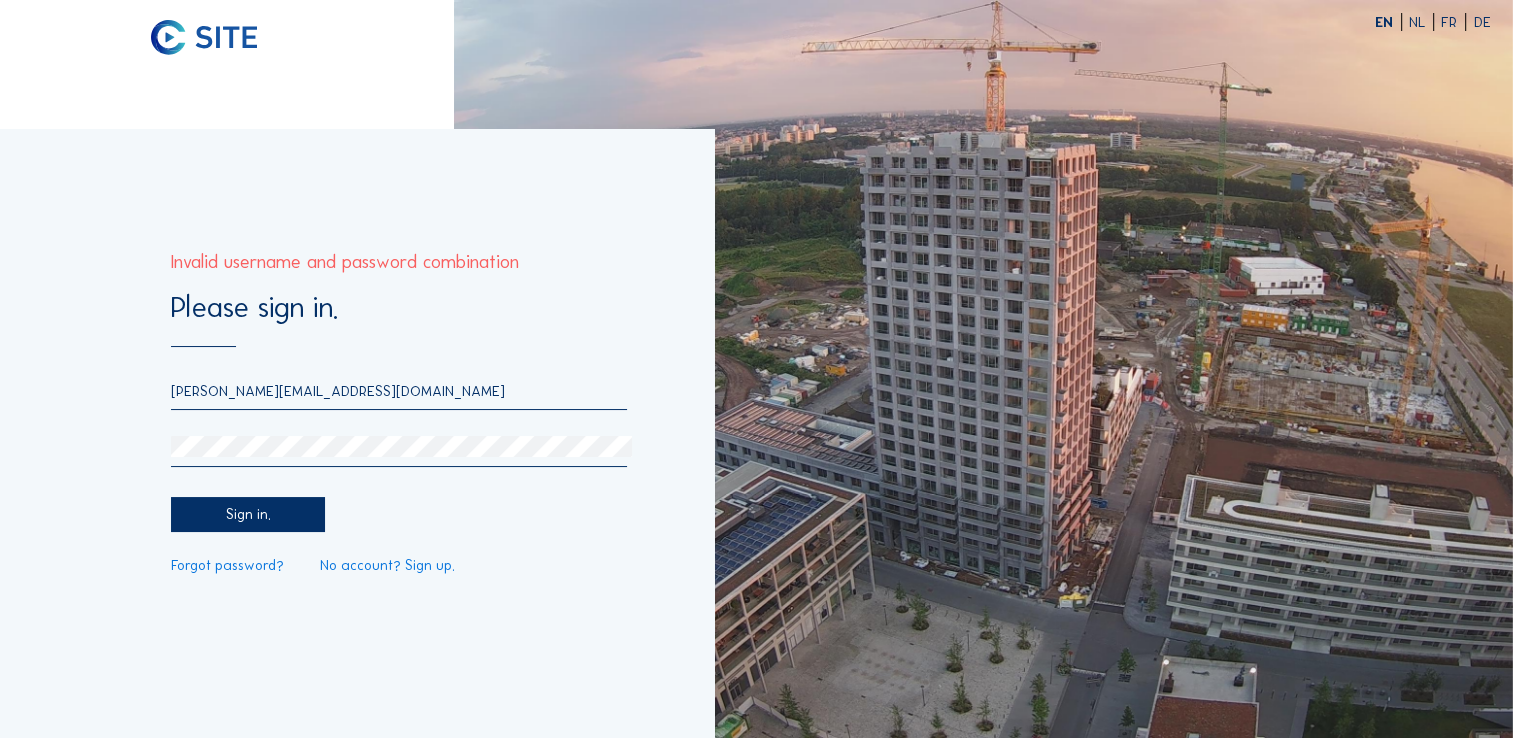 click on "hamza.ahmadi@brusselsairport.be" at bounding box center [399, 391] 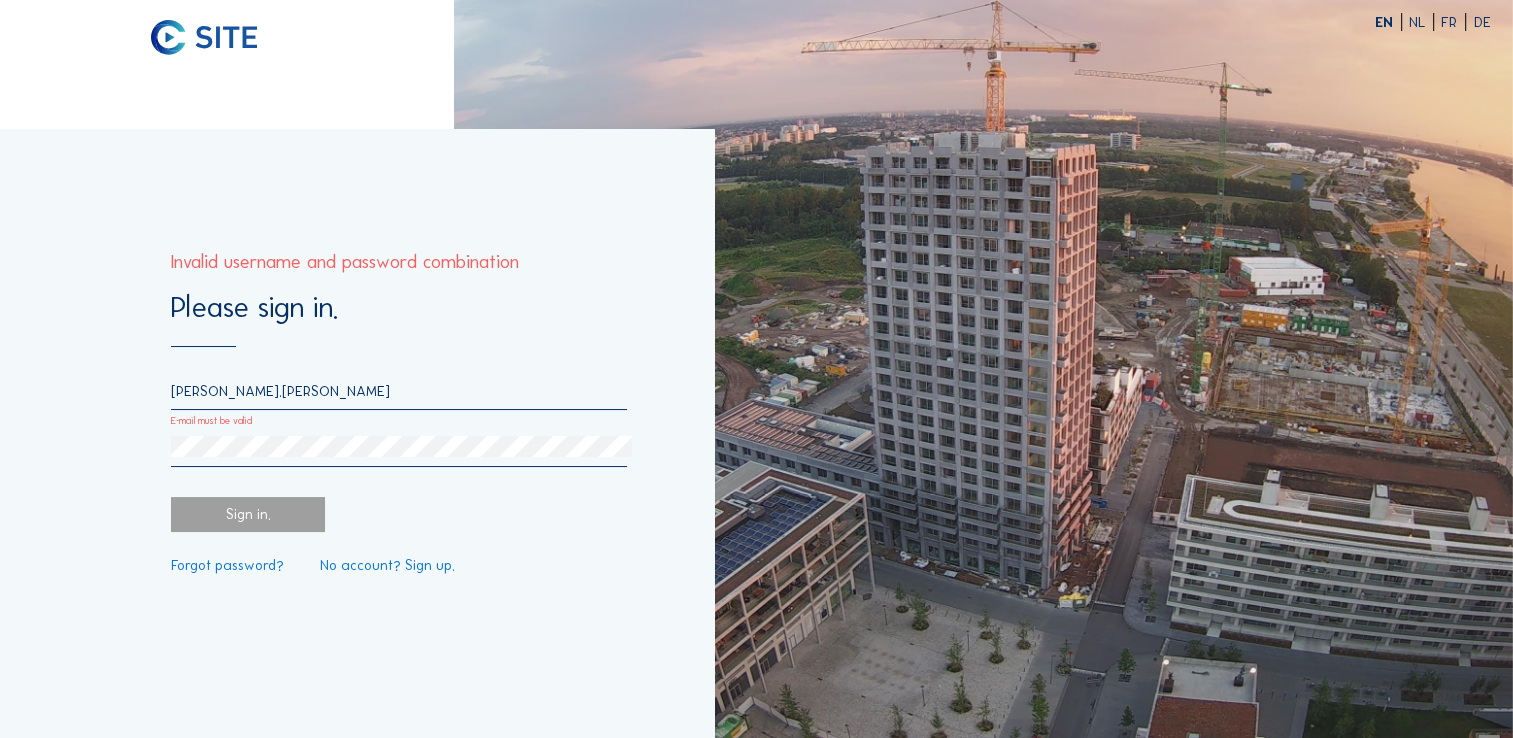 click on "Sign in." at bounding box center [248, 514] 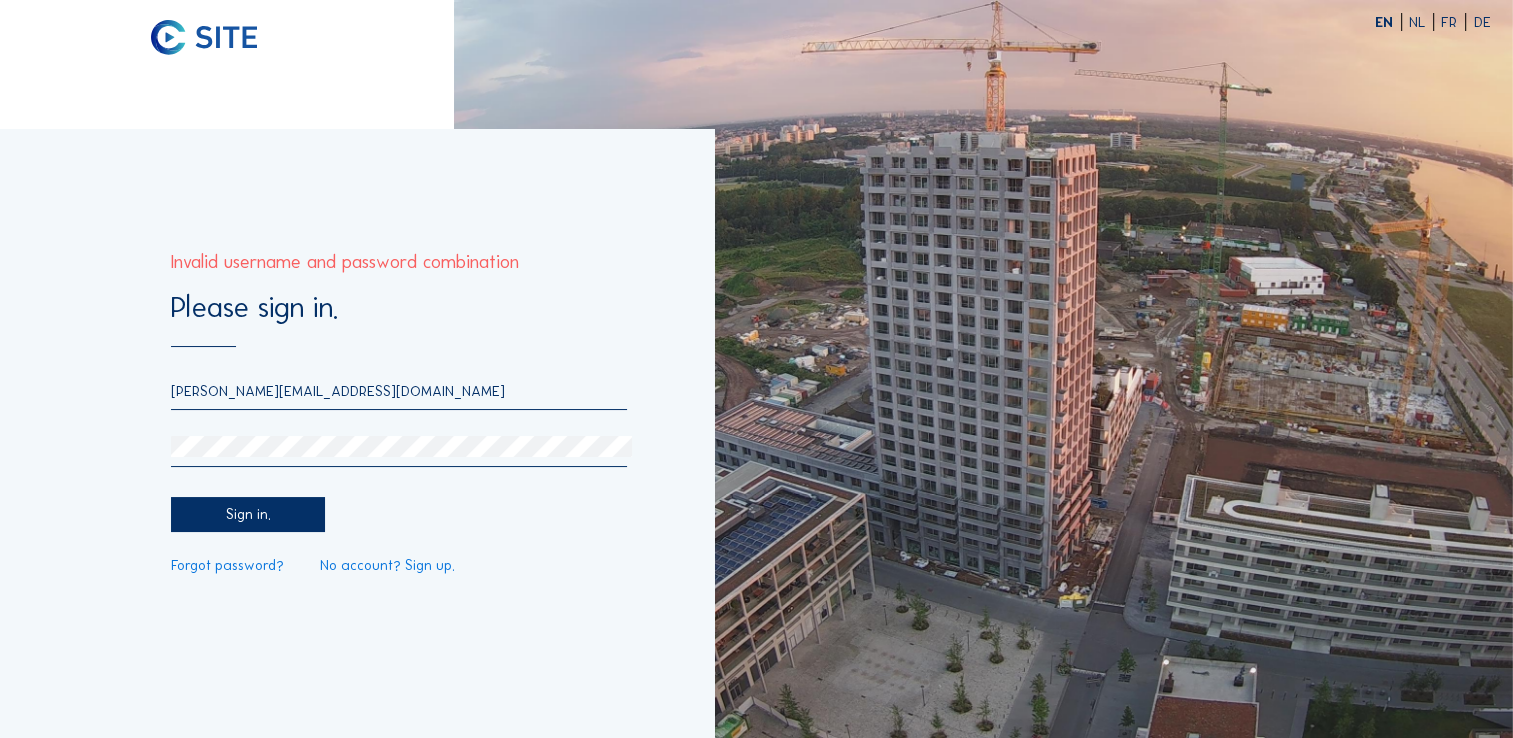 click on "Sign in." at bounding box center (248, 514) 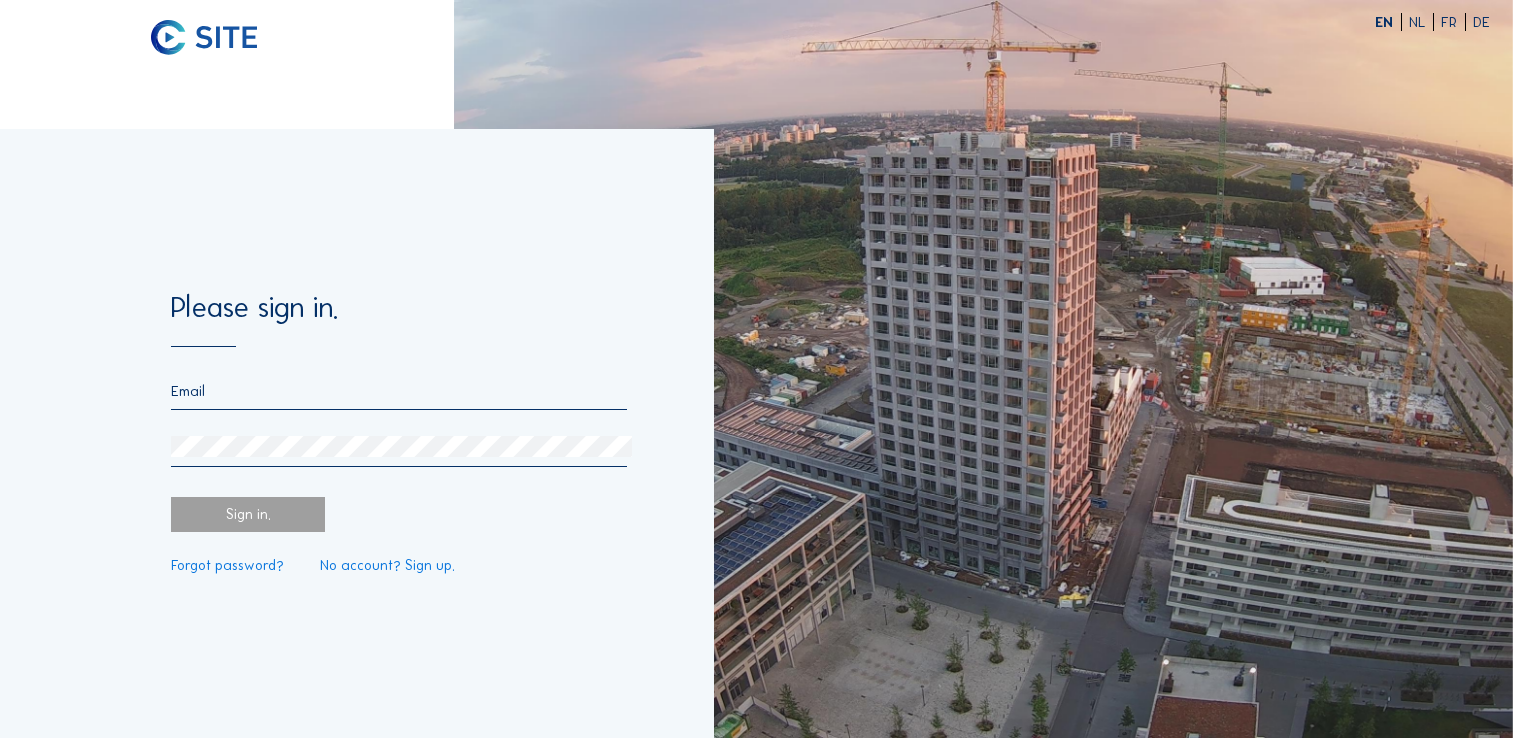 scroll, scrollTop: 0, scrollLeft: 0, axis: both 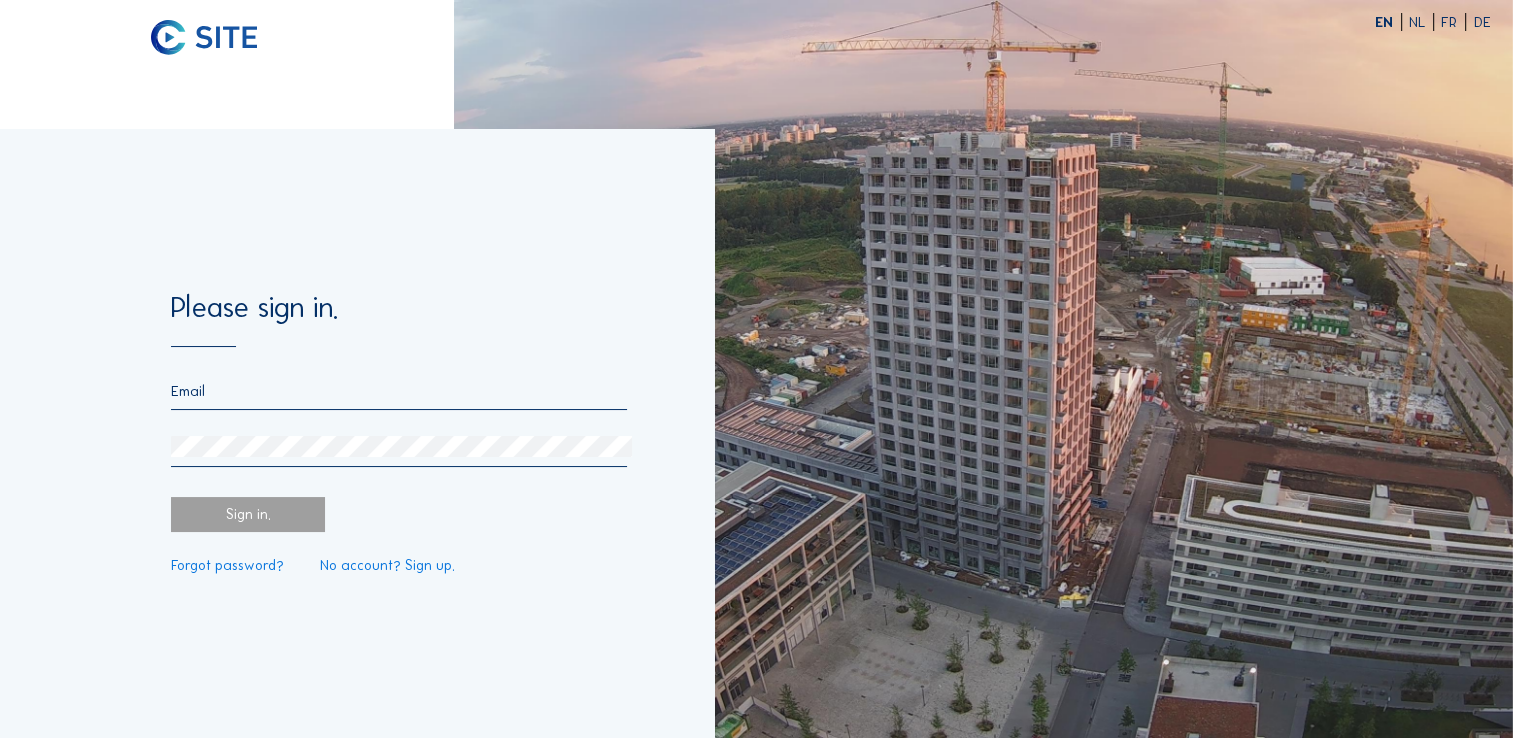 click at bounding box center [399, 391] 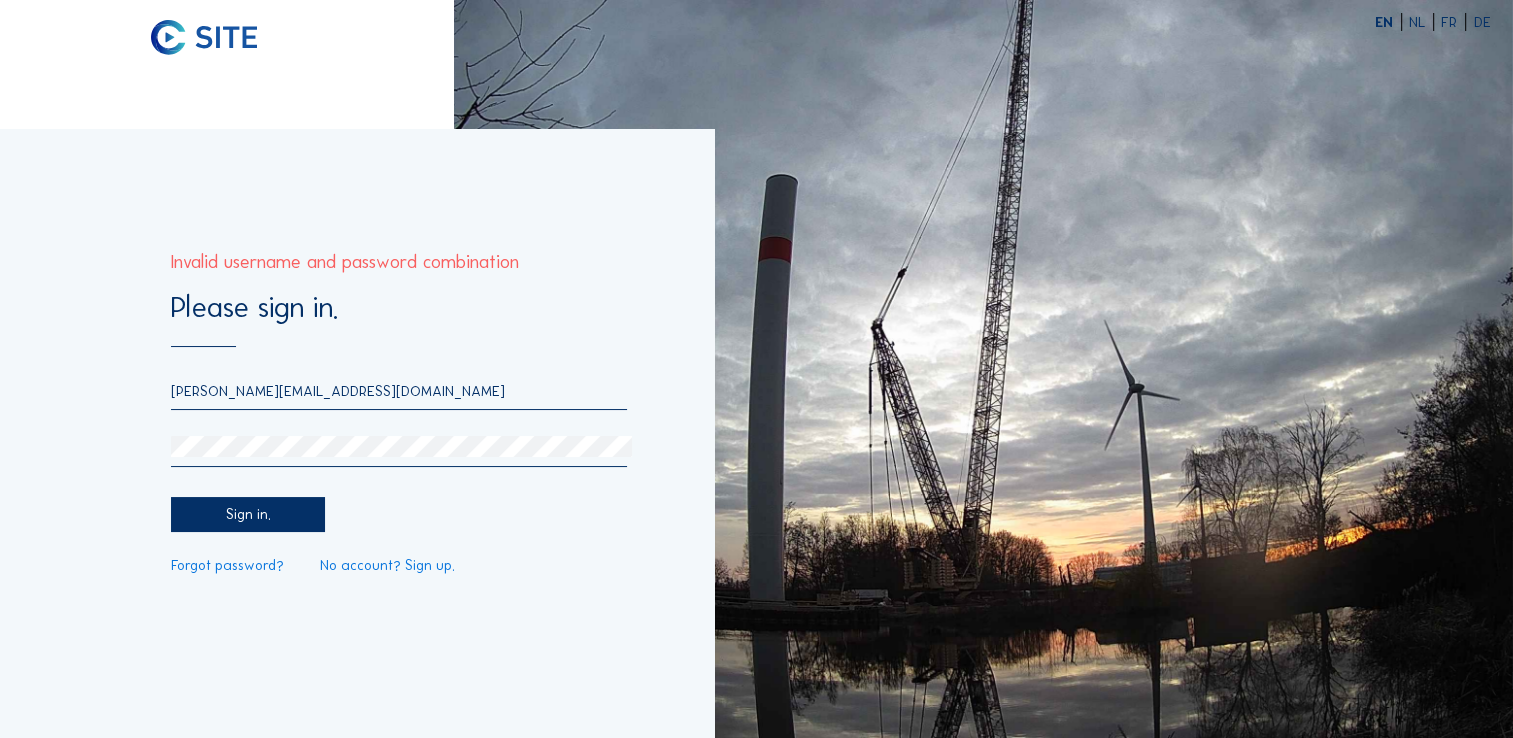 click on "Forgot password?" at bounding box center (227, 565) 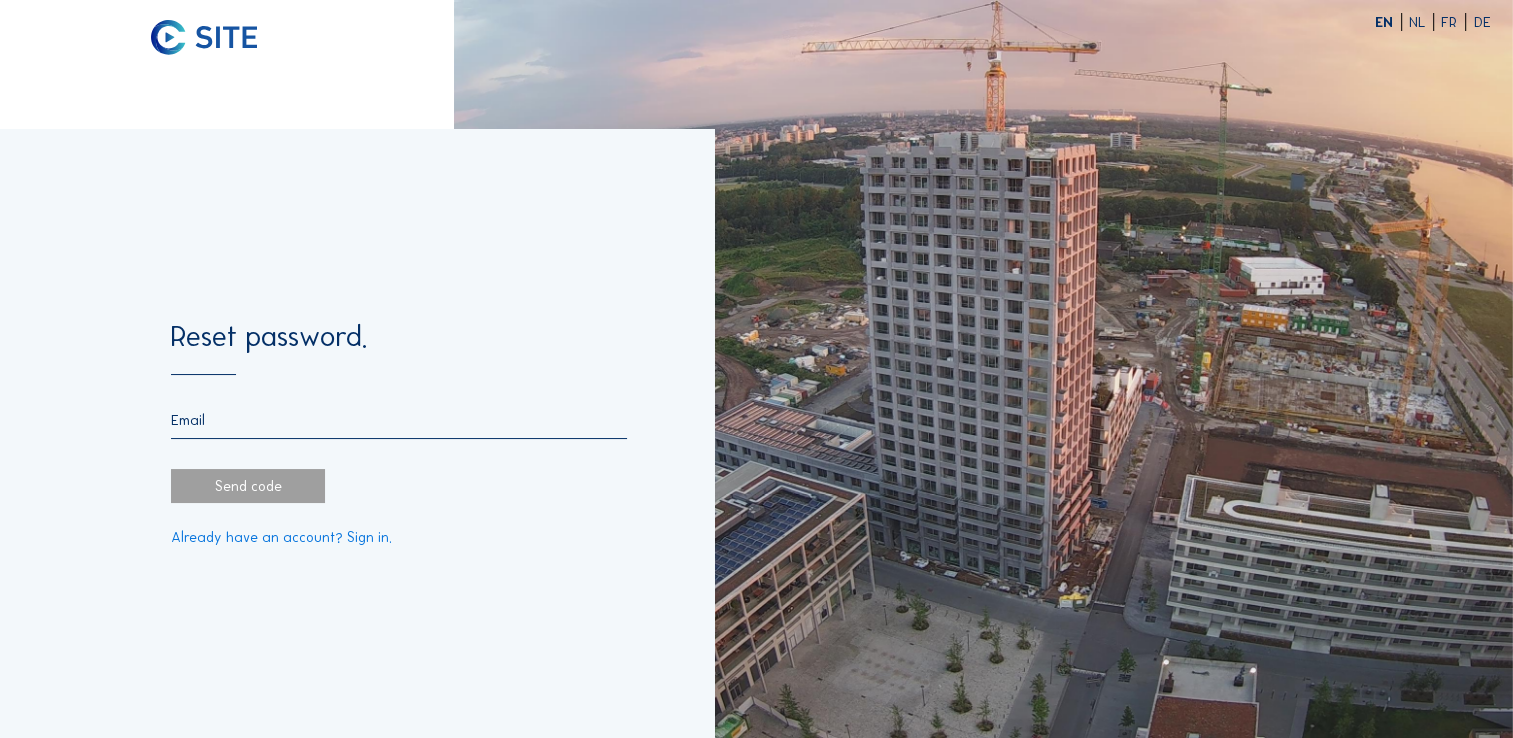 click at bounding box center [399, 420] 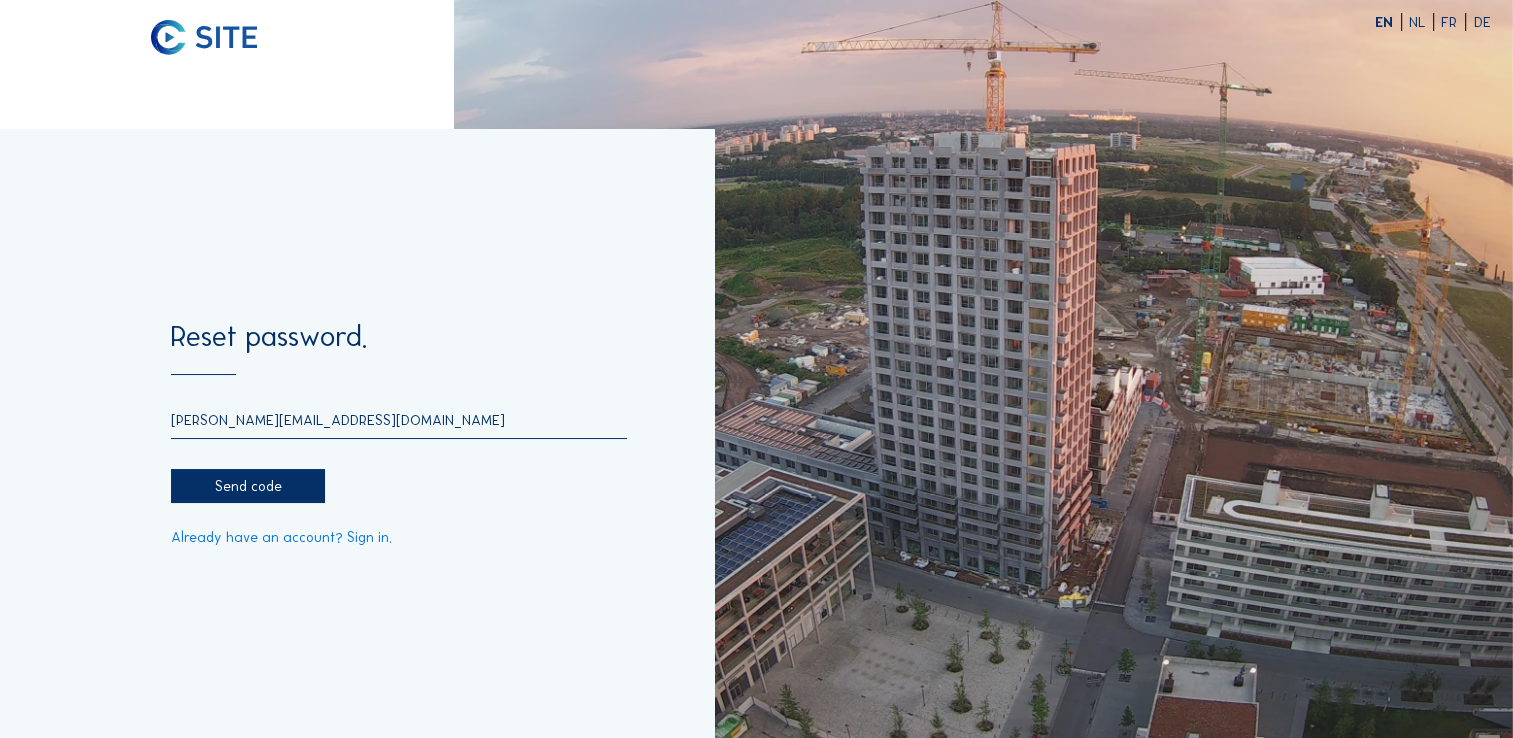 click on "Send code" at bounding box center (248, 486) 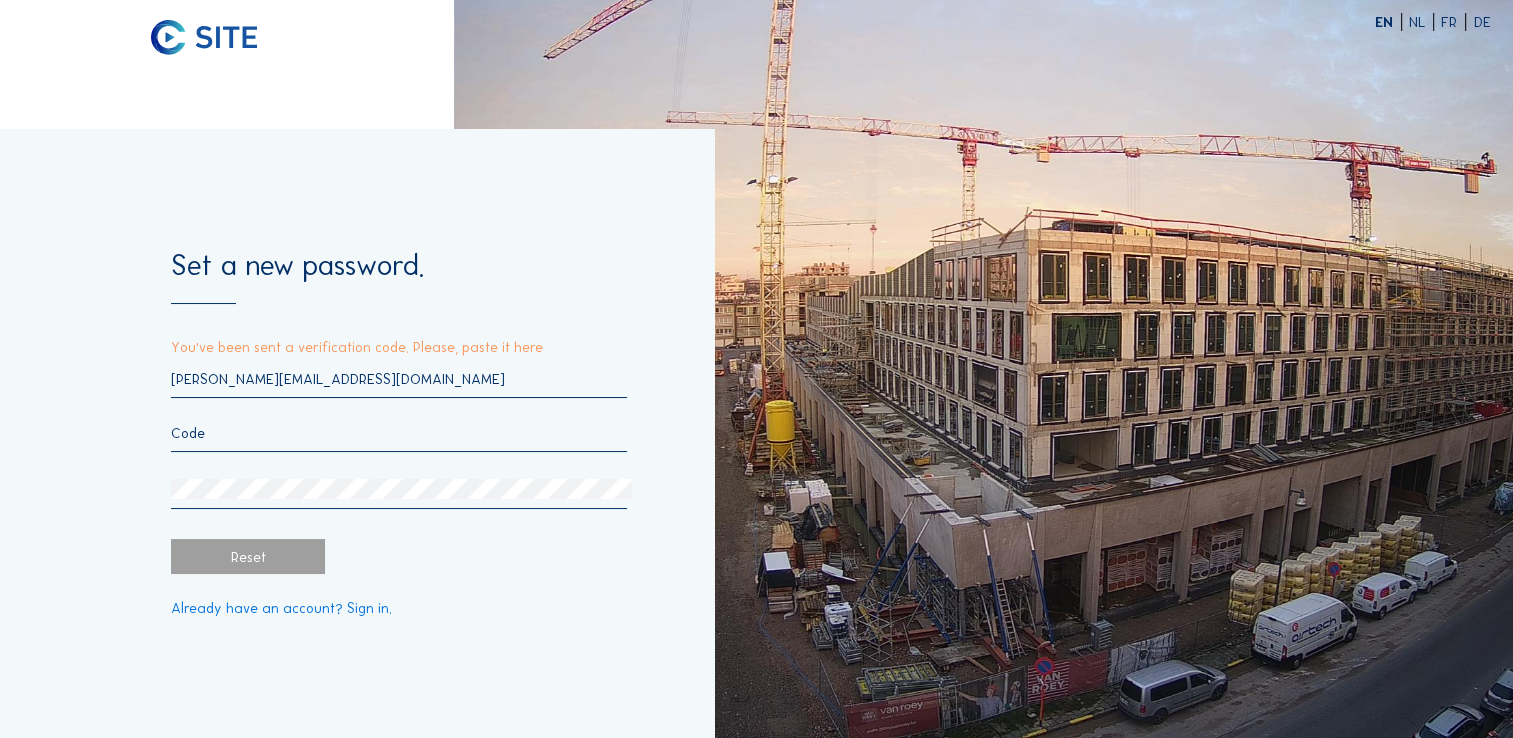 click on "hamza.ahmadi@brusselsairport.be" at bounding box center (399, 439) 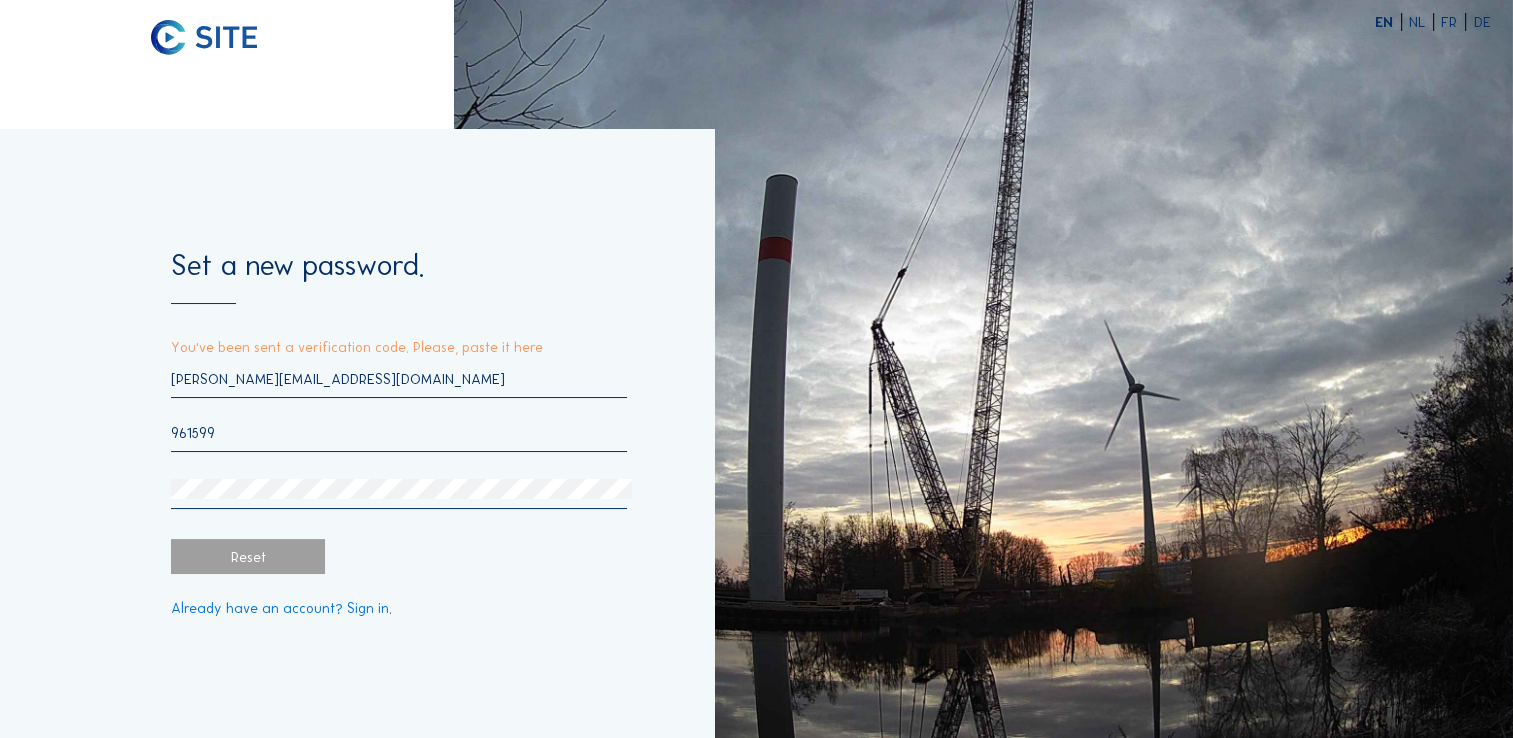 type on "961599" 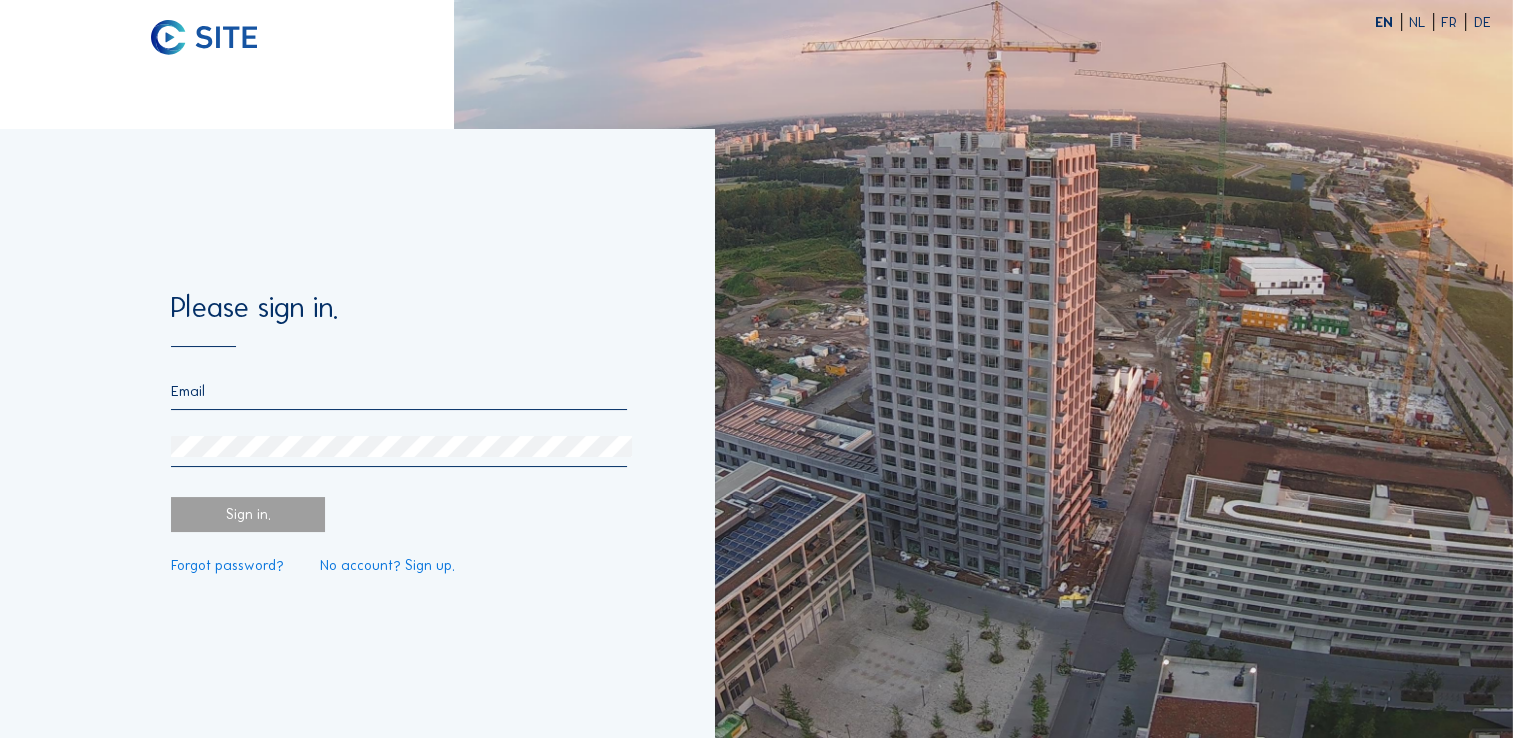 click at bounding box center (399, 391) 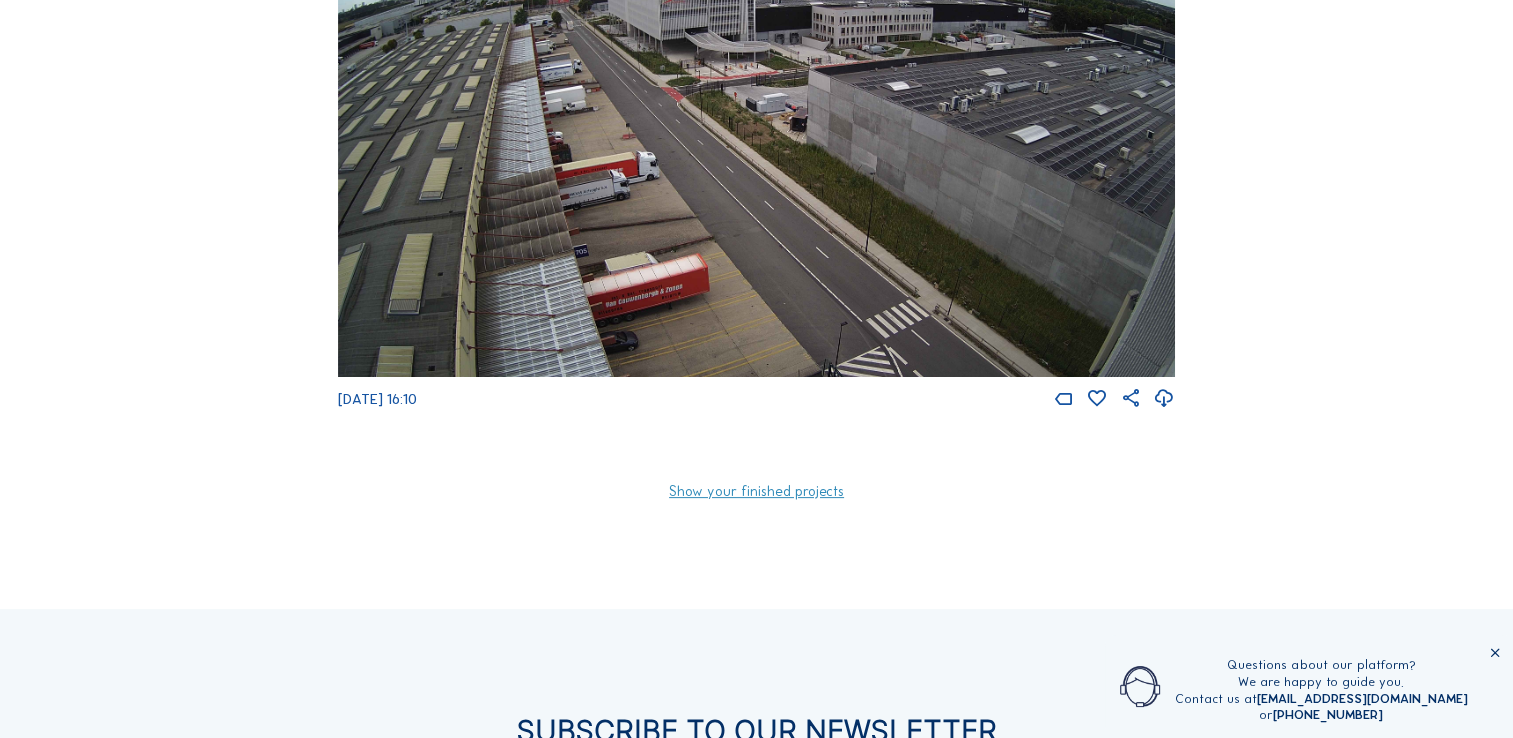 scroll, scrollTop: 400, scrollLeft: 0, axis: vertical 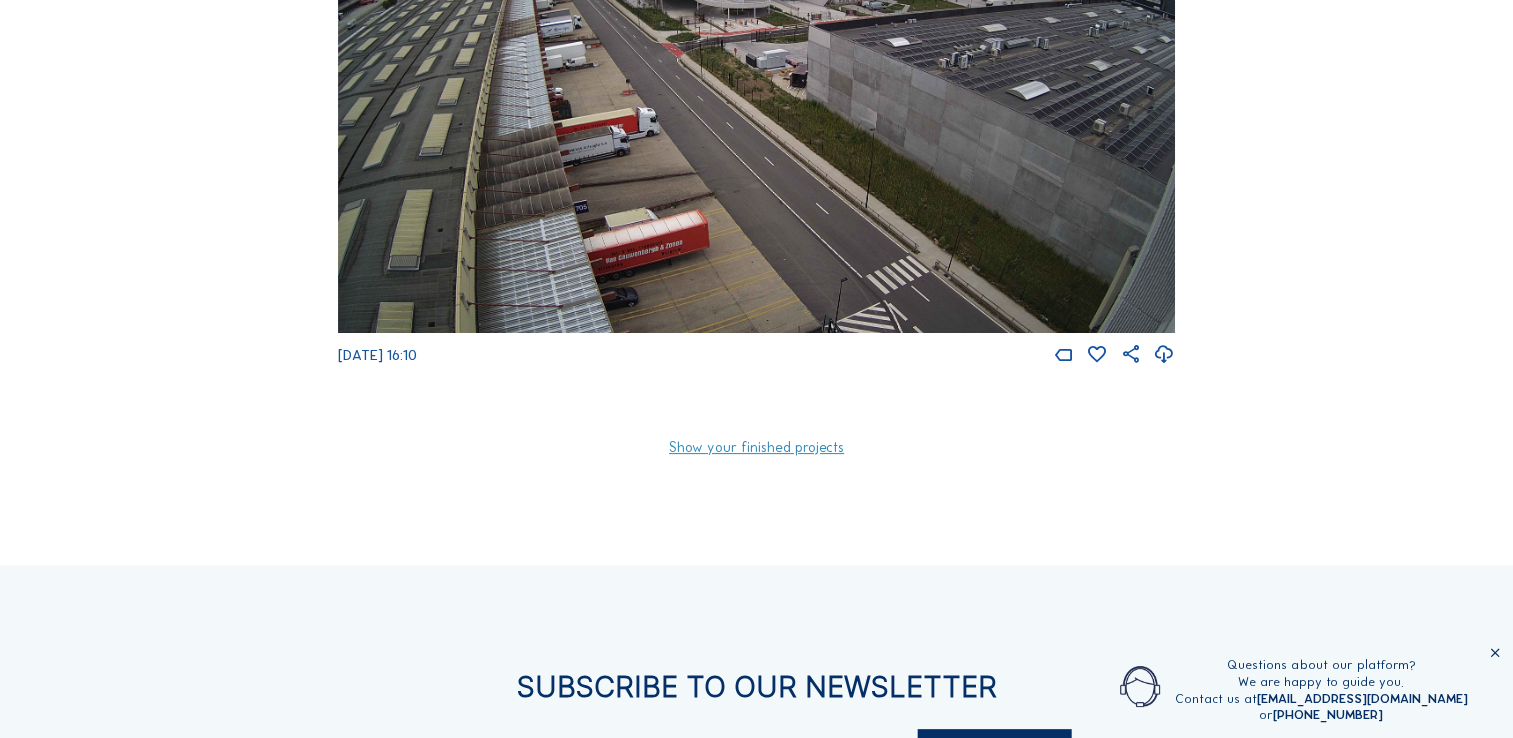 click at bounding box center (756, 97) 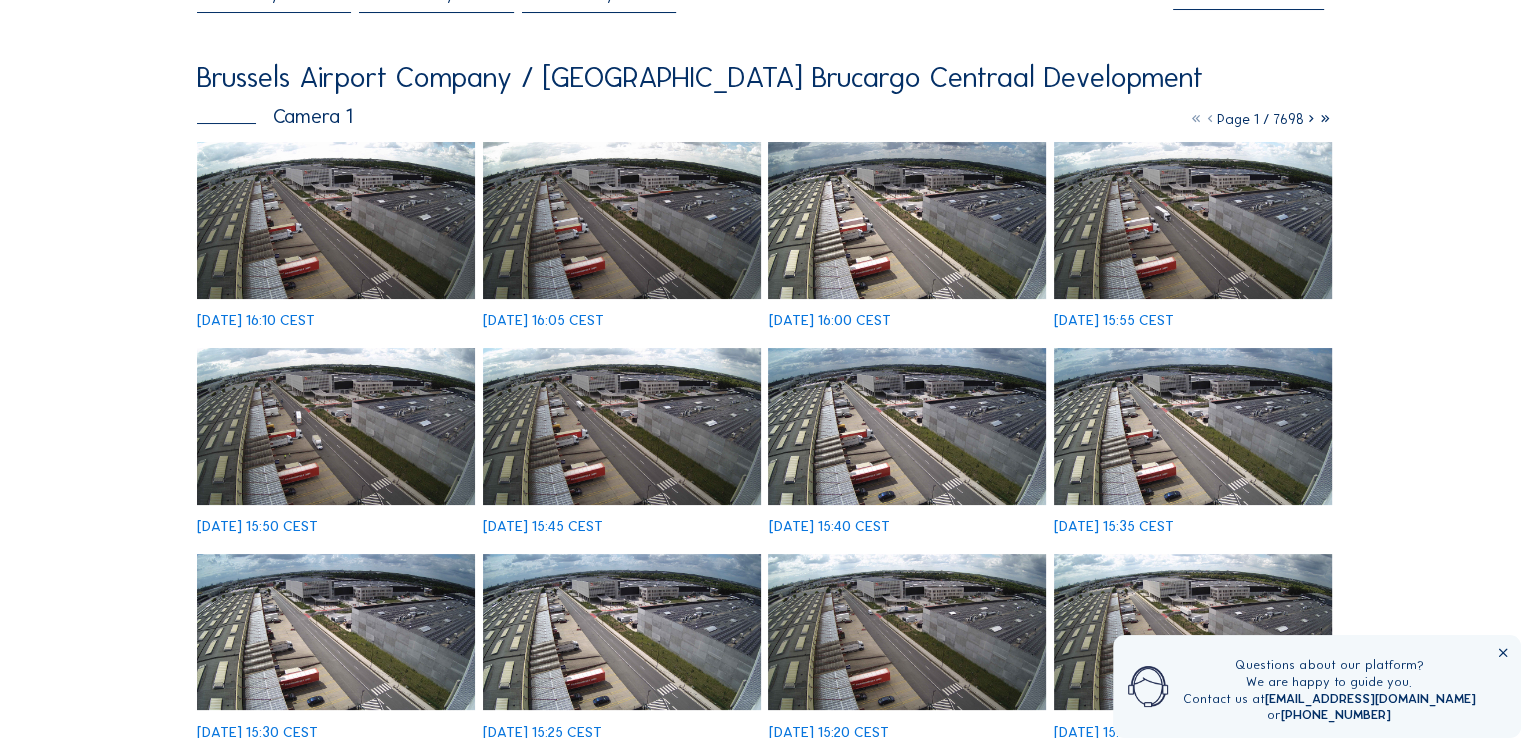 scroll, scrollTop: 400, scrollLeft: 0, axis: vertical 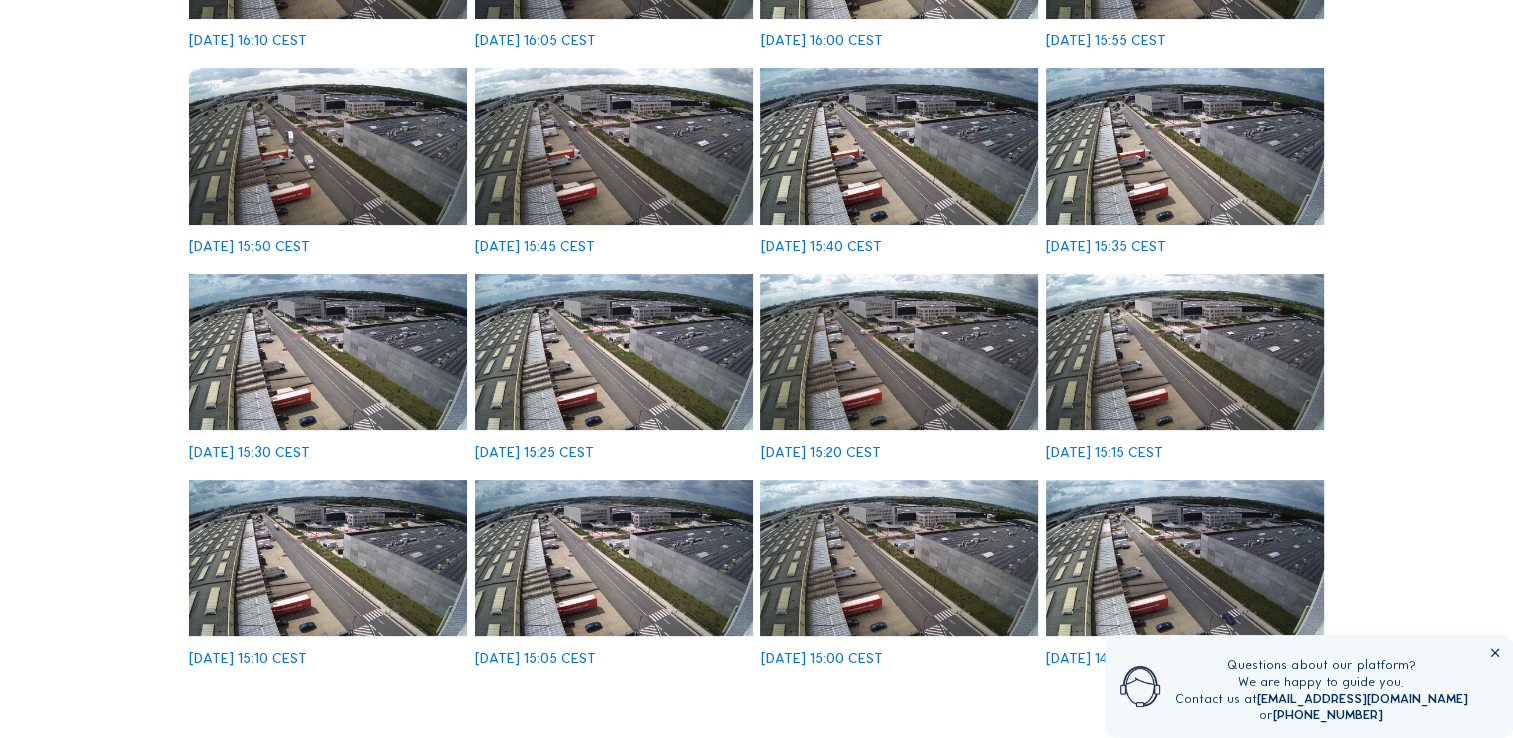 click at bounding box center [328, 352] 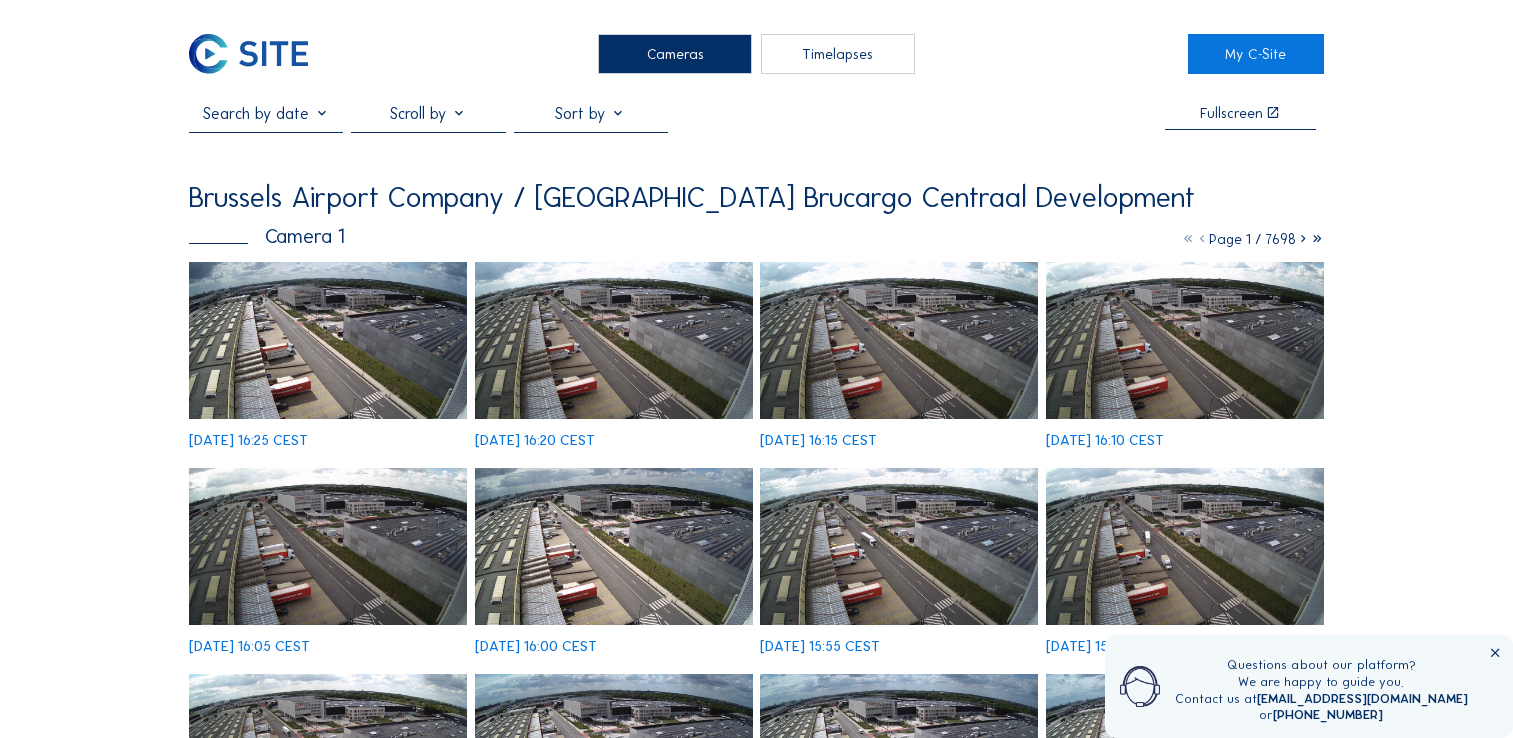 scroll, scrollTop: 0, scrollLeft: 0, axis: both 